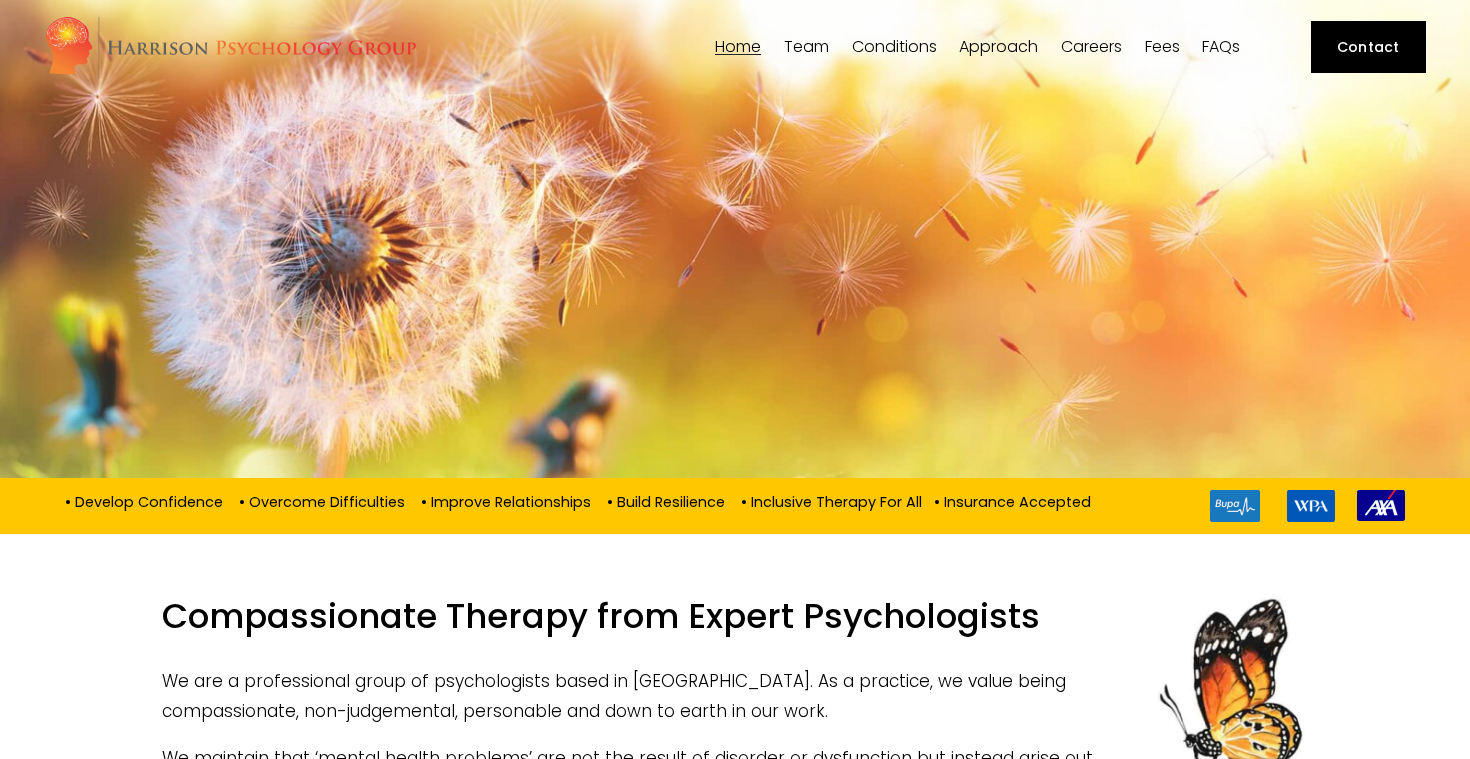 scroll, scrollTop: 0, scrollLeft: 0, axis: both 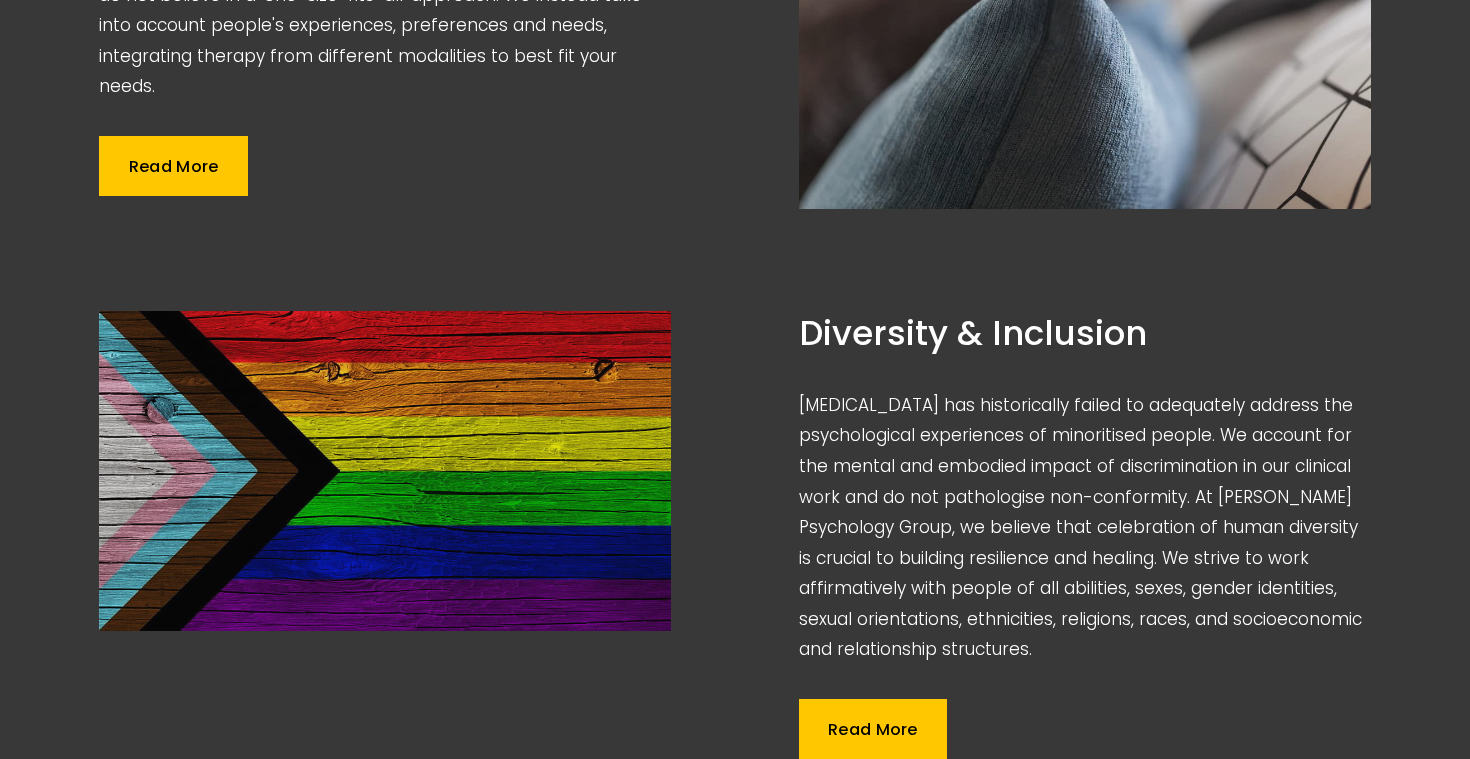 click on "[MEDICAL_DATA] has historically failed to adequately address the psychological experiences of minoritised people. We account for the mental and embodied impact of discrimination in our clinical work and do not pathologise non-conformity. At [PERSON_NAME] Psychology Group, we believe that celebration of human diversity is crucial to building resilience and healing. We strive to work affirmatively with people of all abilities, sexes, gender identities, sexual orientations, ethnicities, religions, races, and socioeconomic and relationship structures." at bounding box center [1085, 527] 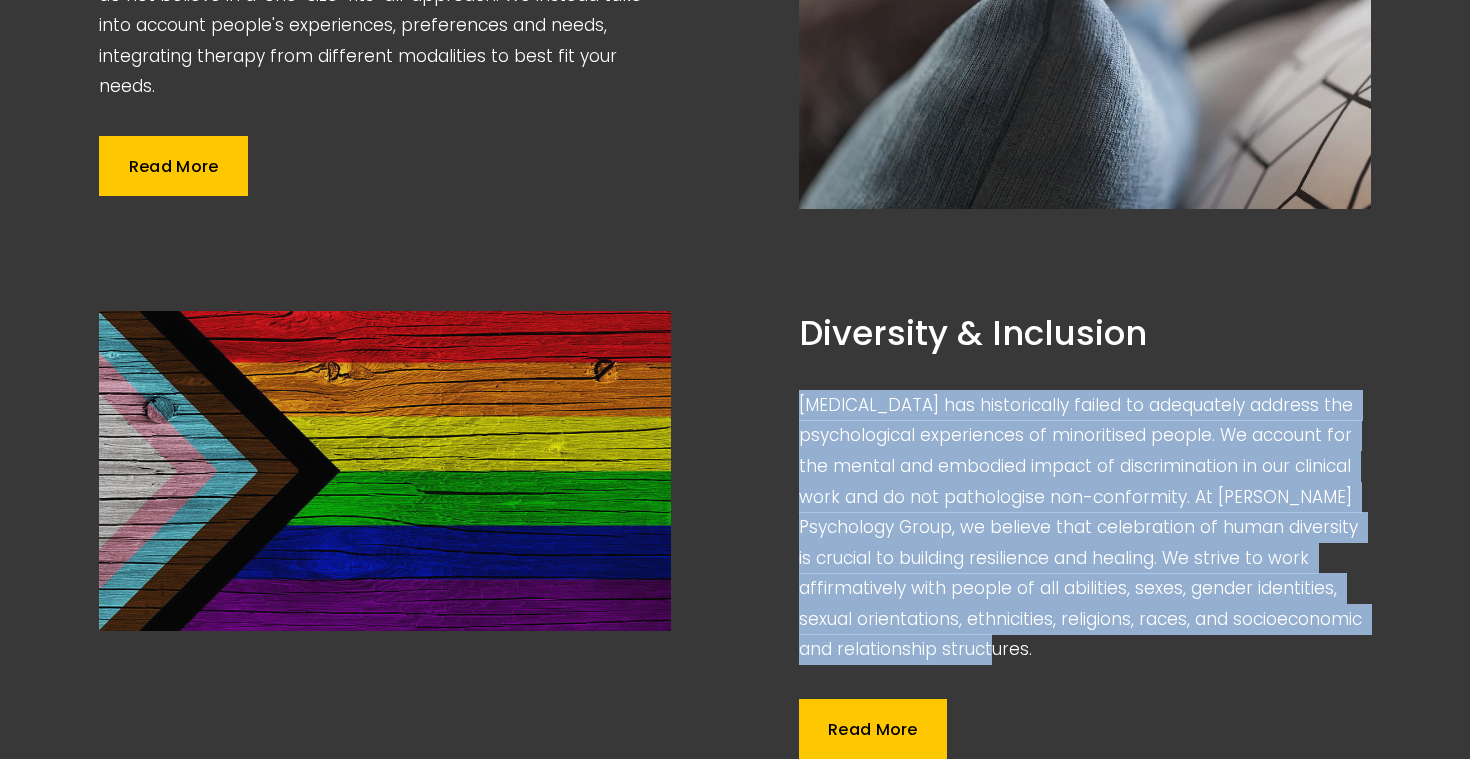 drag, startPoint x: 780, startPoint y: 319, endPoint x: 1095, endPoint y: 566, distance: 400.2924 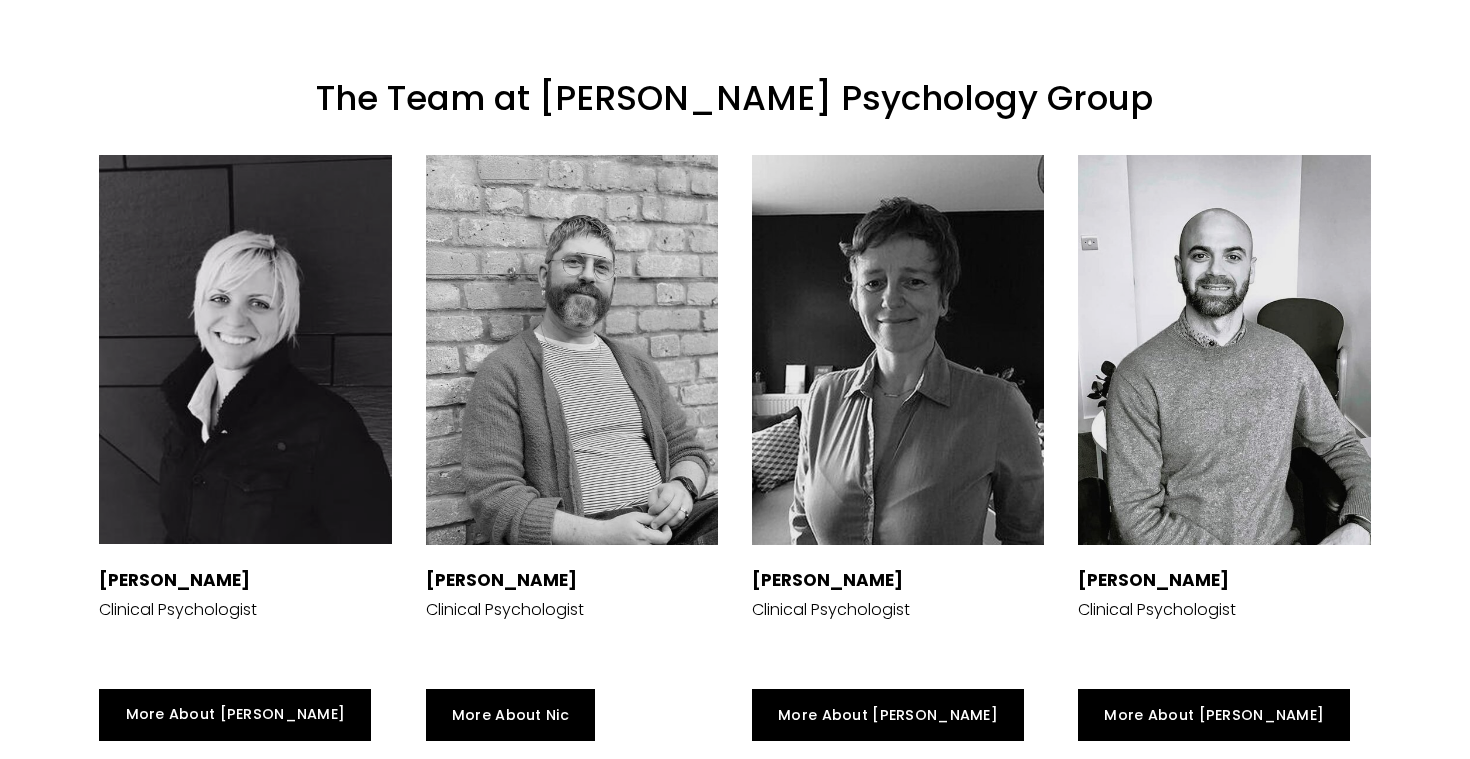 click on "Dr Lorna Hobbs        Clinical Psychologist" at bounding box center (898, 405) 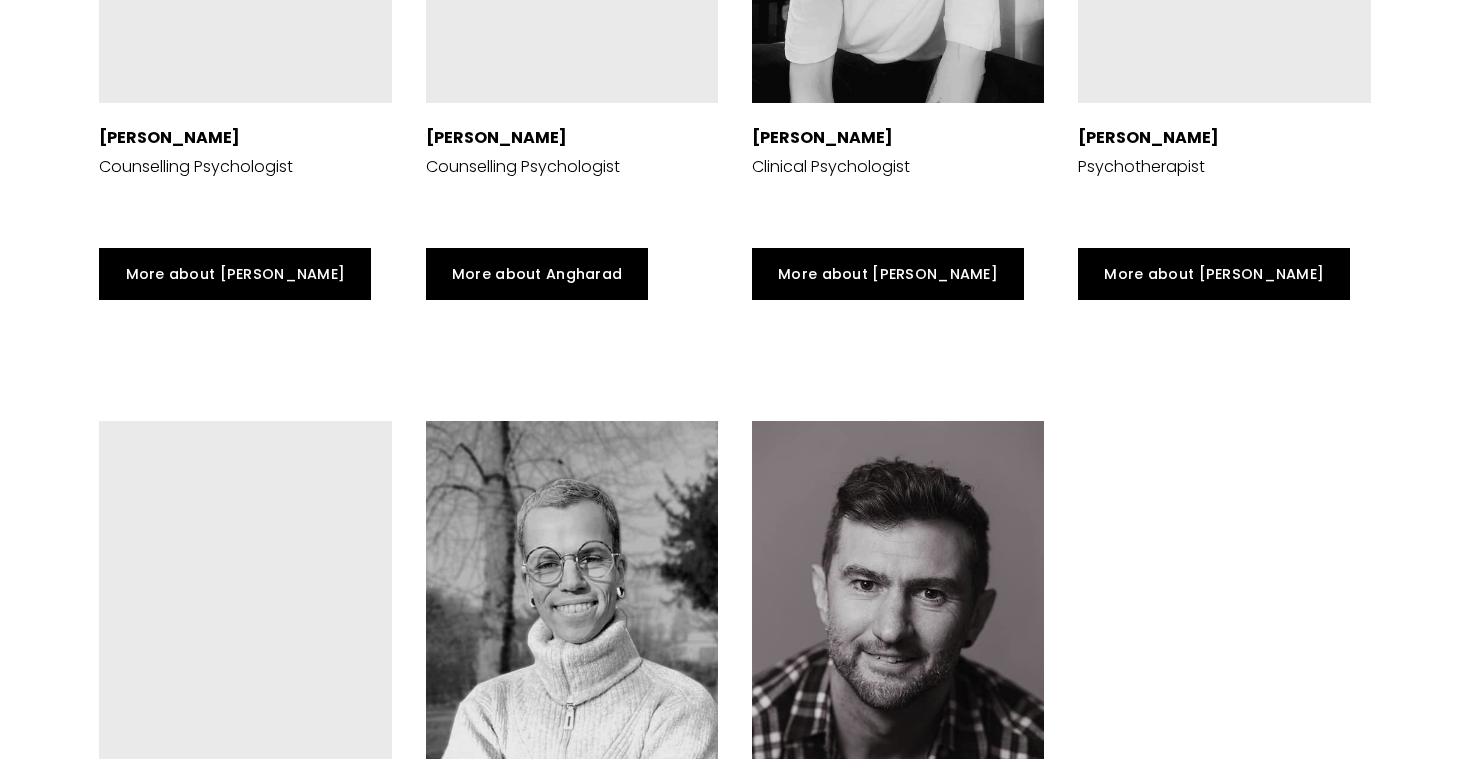 scroll, scrollTop: 5284, scrollLeft: 0, axis: vertical 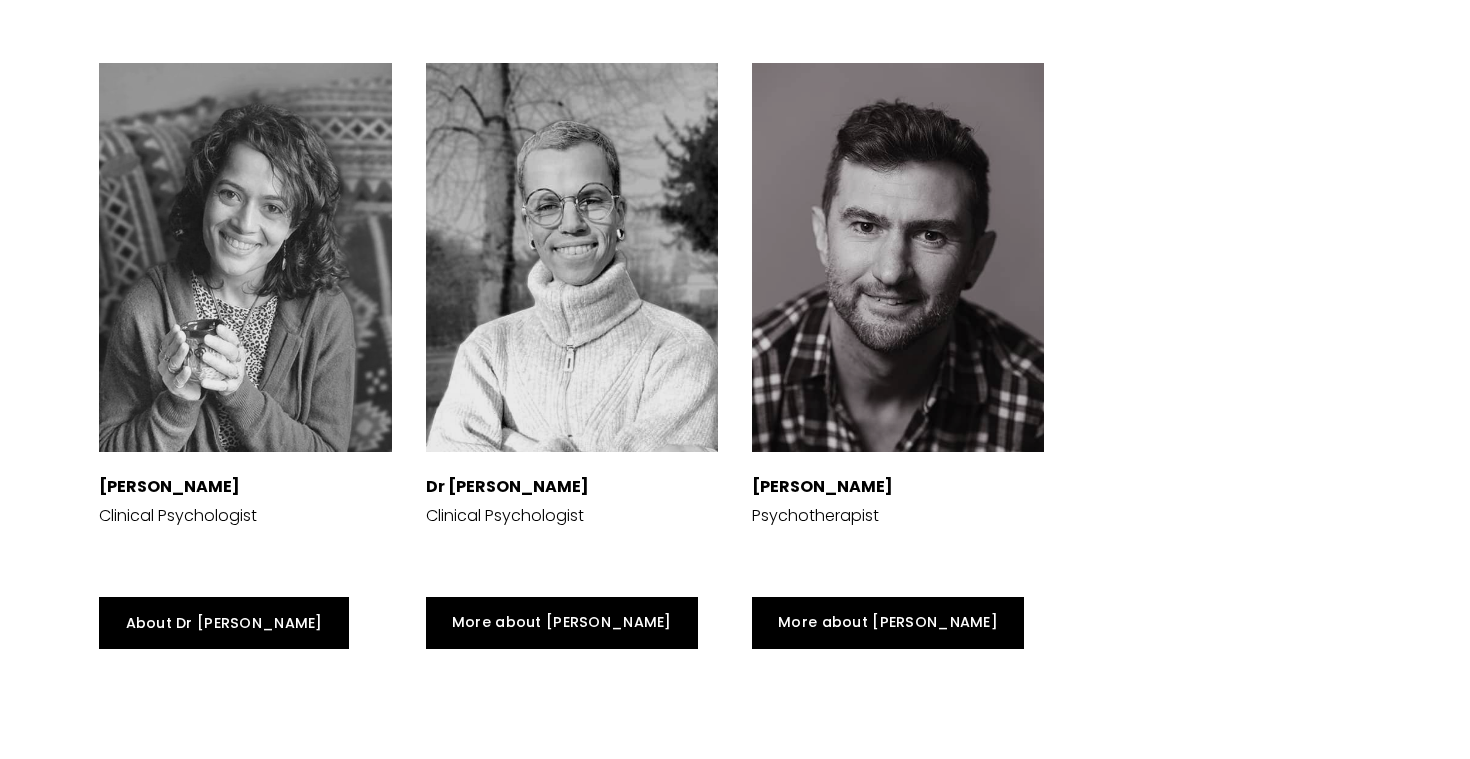 click on "Dr Mehul Elliott-Joshi Clinical Psychologist
About Dr Mehul
Dr Sandro Voi Clinical Psychologist" at bounding box center (734, 356) 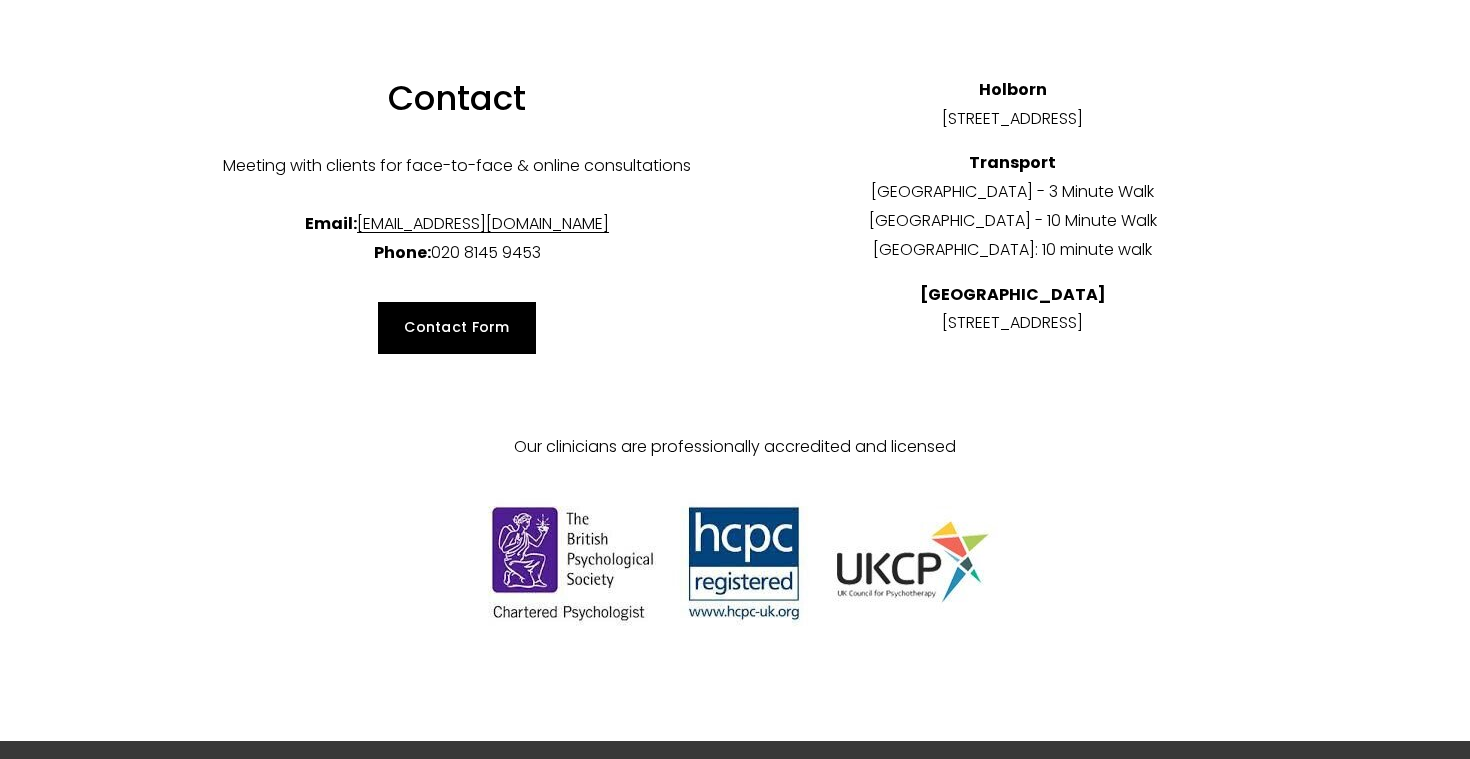 scroll, scrollTop: 7799, scrollLeft: 0, axis: vertical 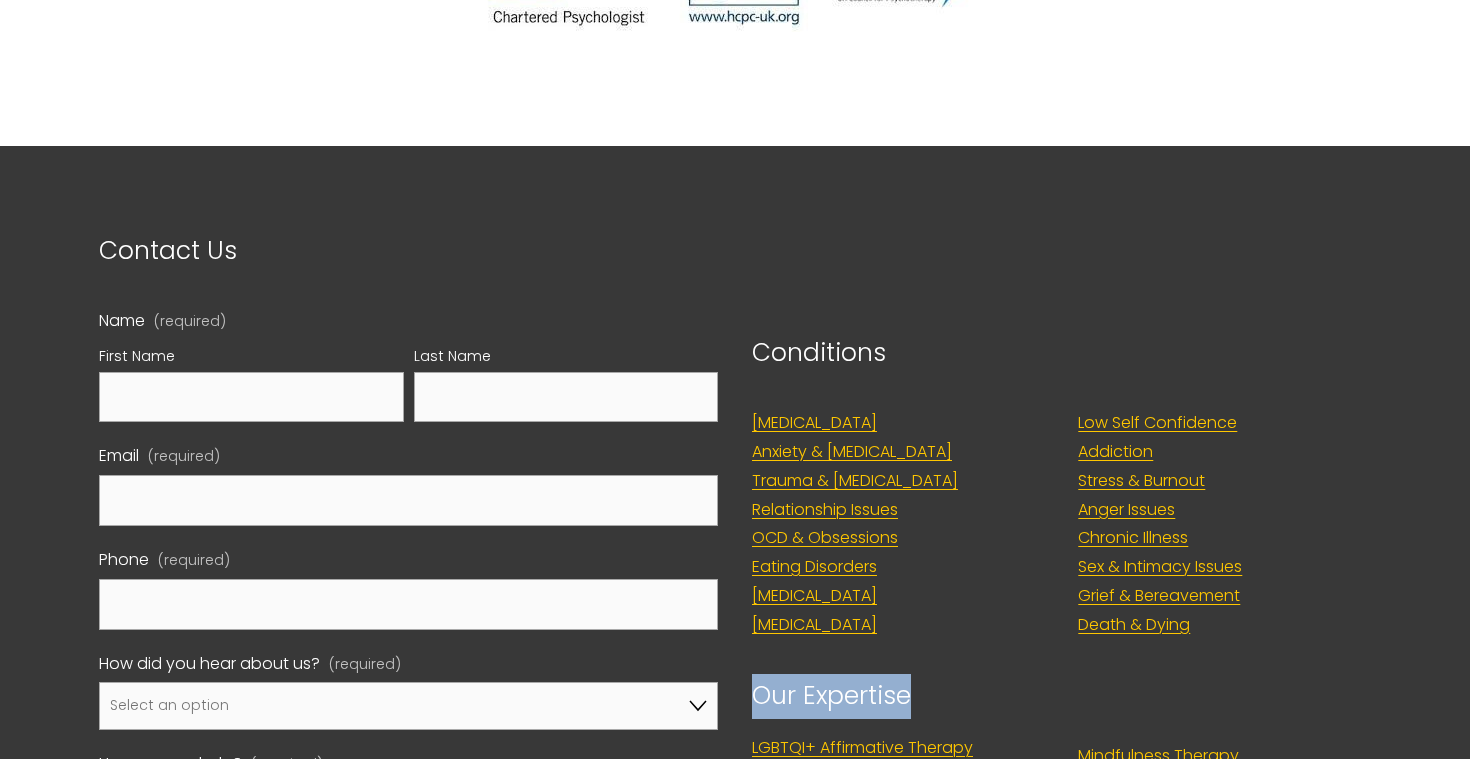 drag, startPoint x: 757, startPoint y: 540, endPoint x: 925, endPoint y: 525, distance: 168.66832 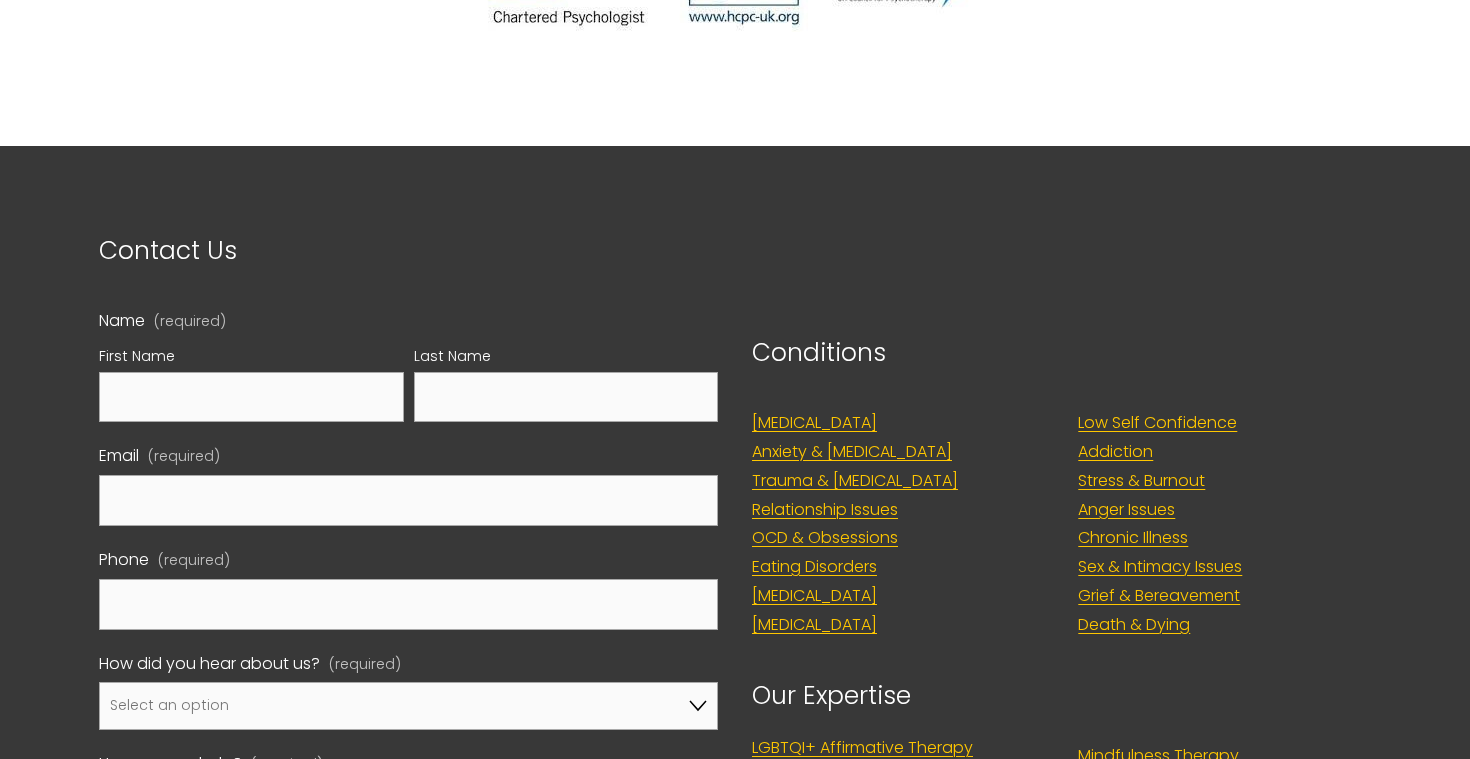 click on "Our Expertise" at bounding box center (898, 696) 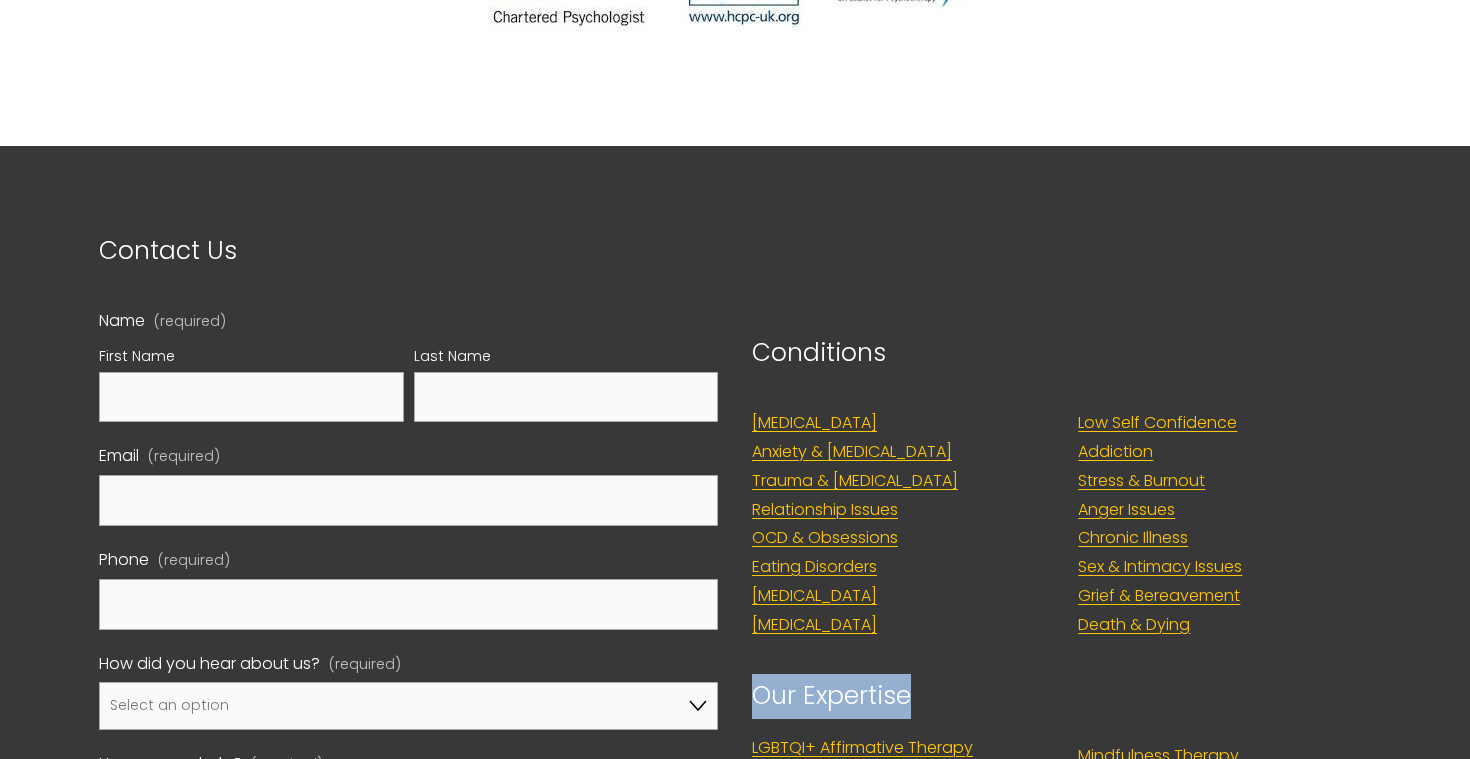 drag, startPoint x: 753, startPoint y: 534, endPoint x: 1006, endPoint y: 543, distance: 253.16003 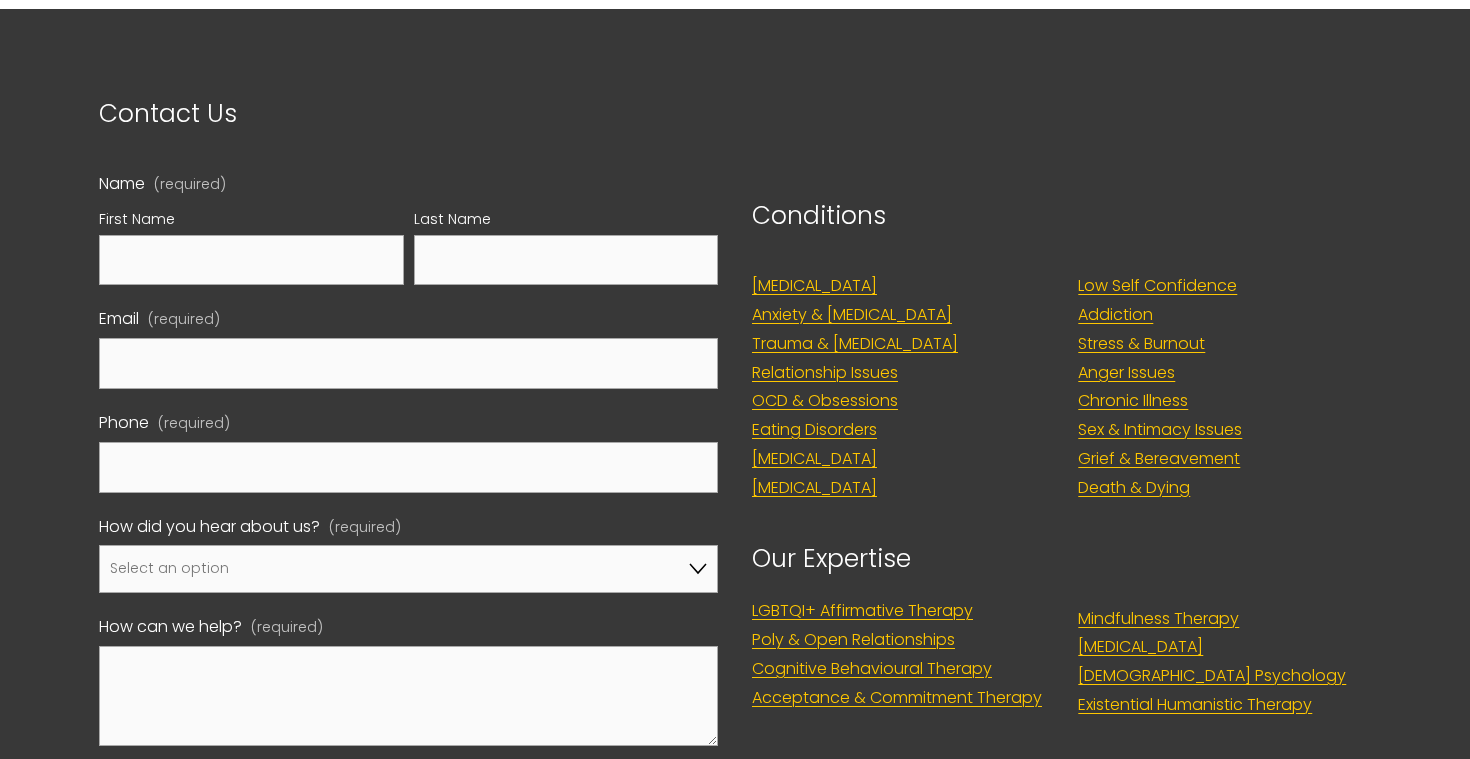 scroll, scrollTop: 7957, scrollLeft: 0, axis: vertical 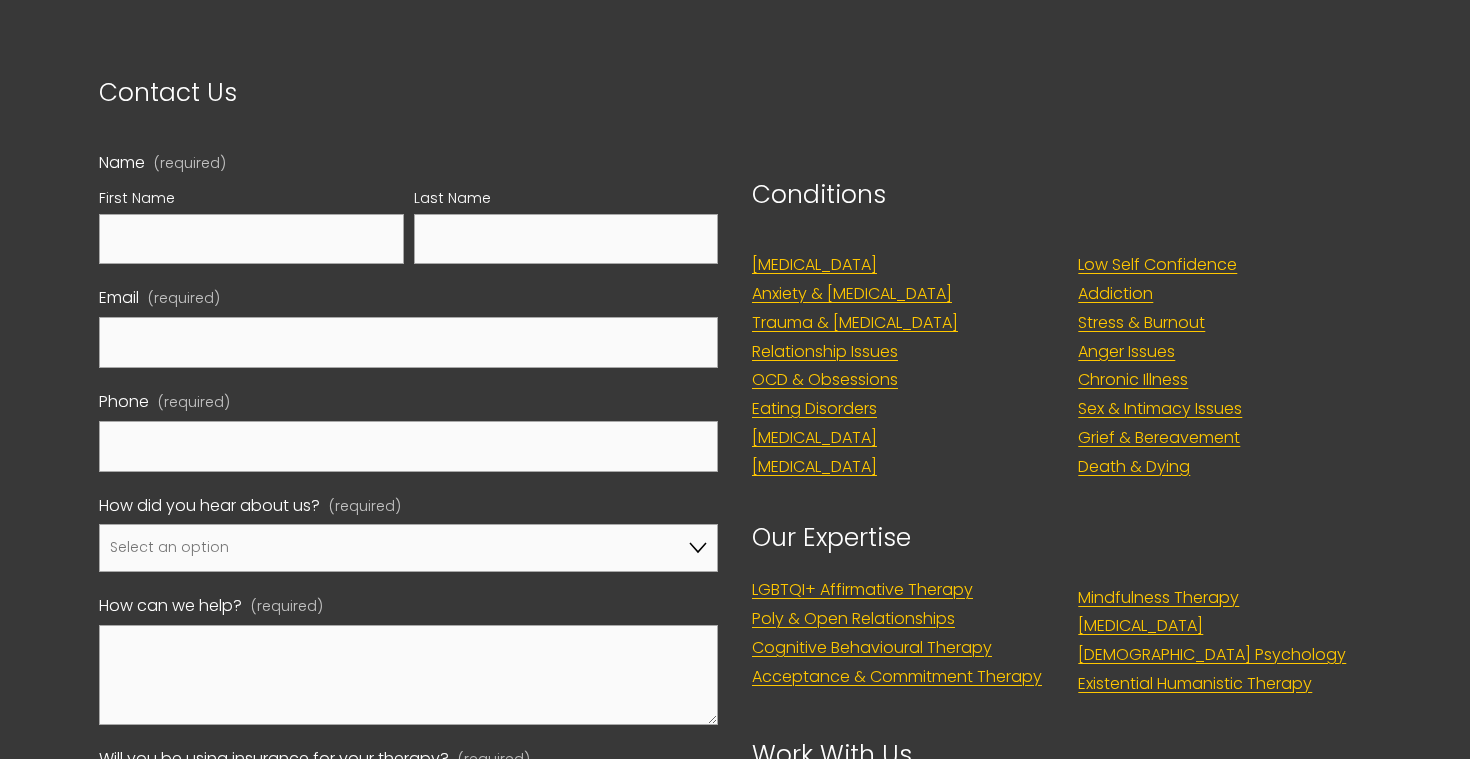 click on "Poly & Open Relationships" at bounding box center [853, 619] 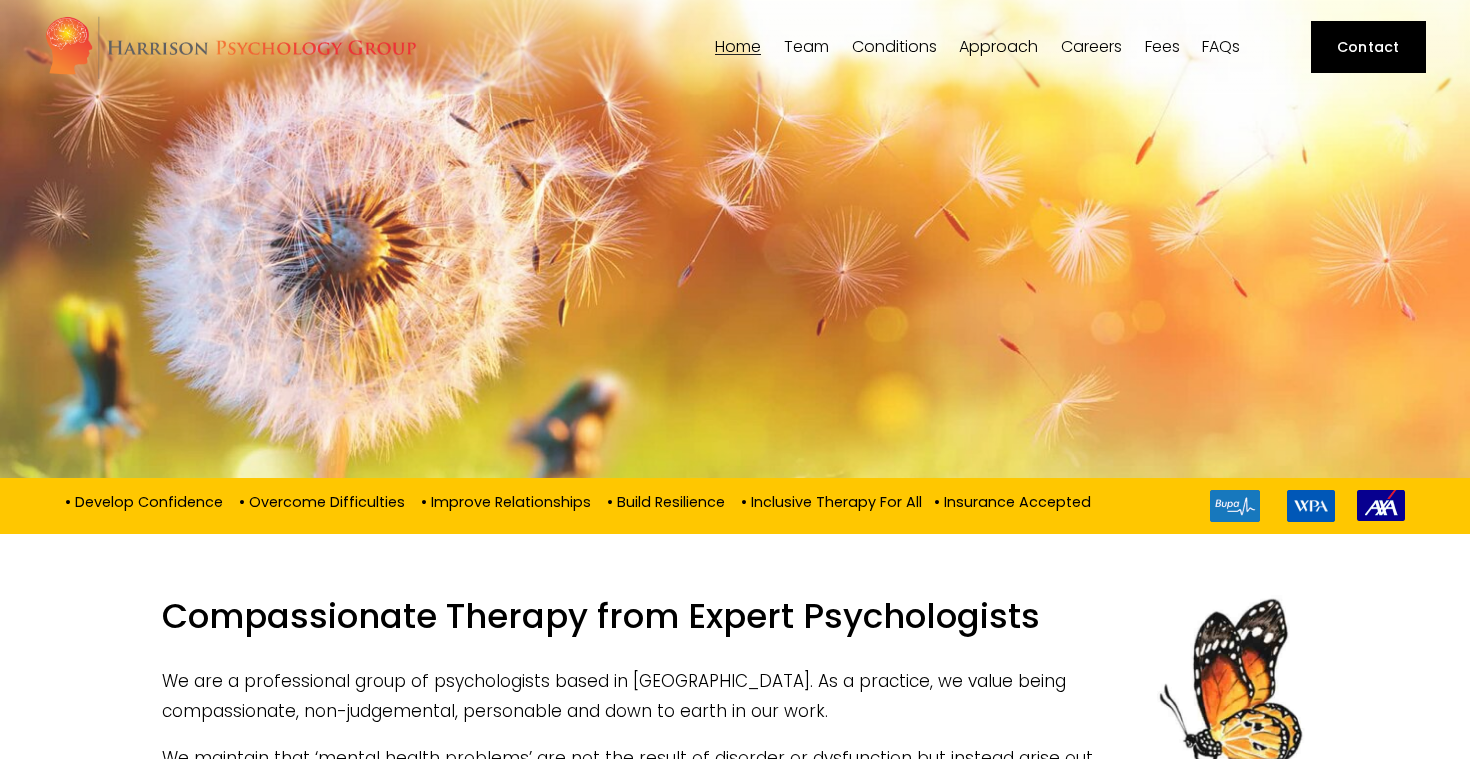 scroll, scrollTop: 0, scrollLeft: 0, axis: both 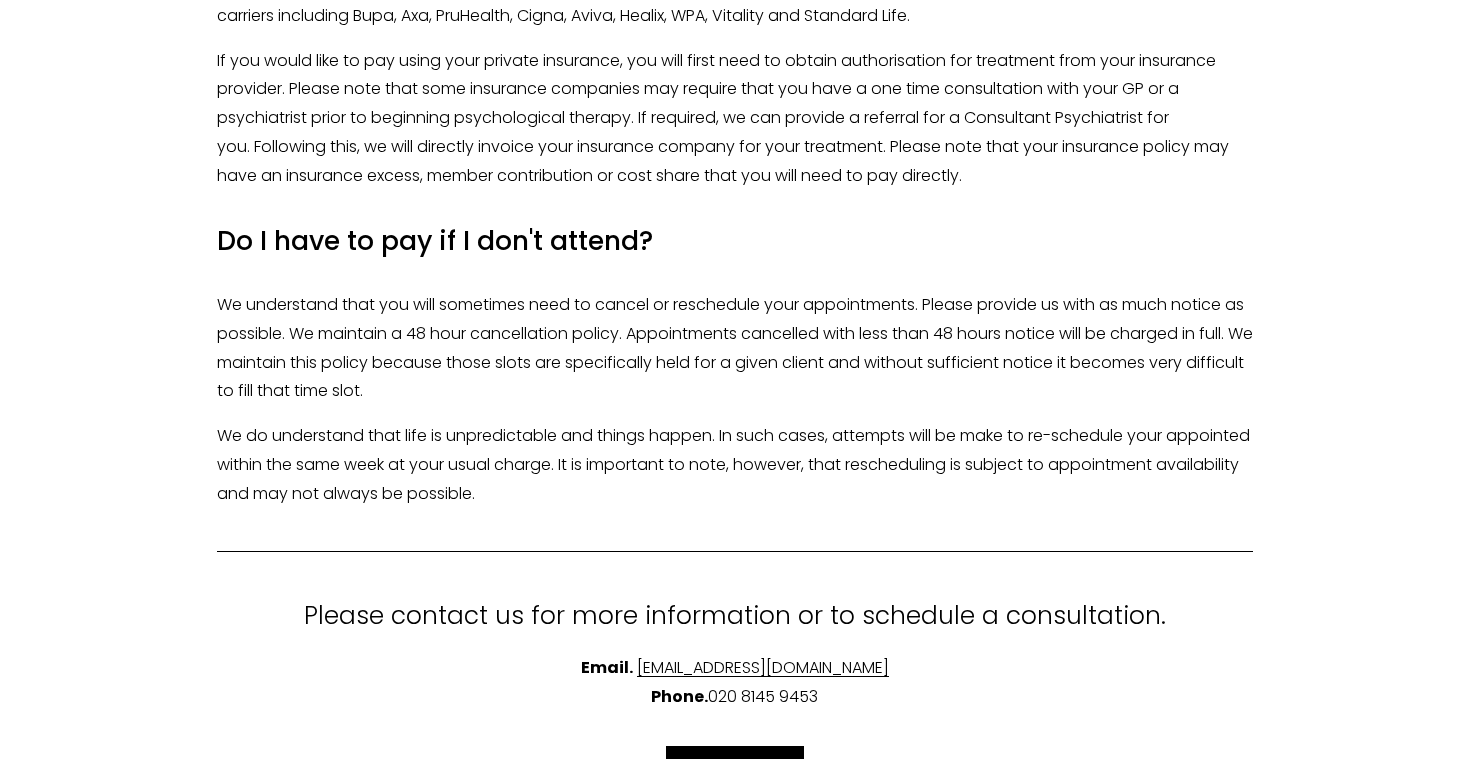 drag, startPoint x: 198, startPoint y: 238, endPoint x: 475, endPoint y: 336, distance: 293.82477 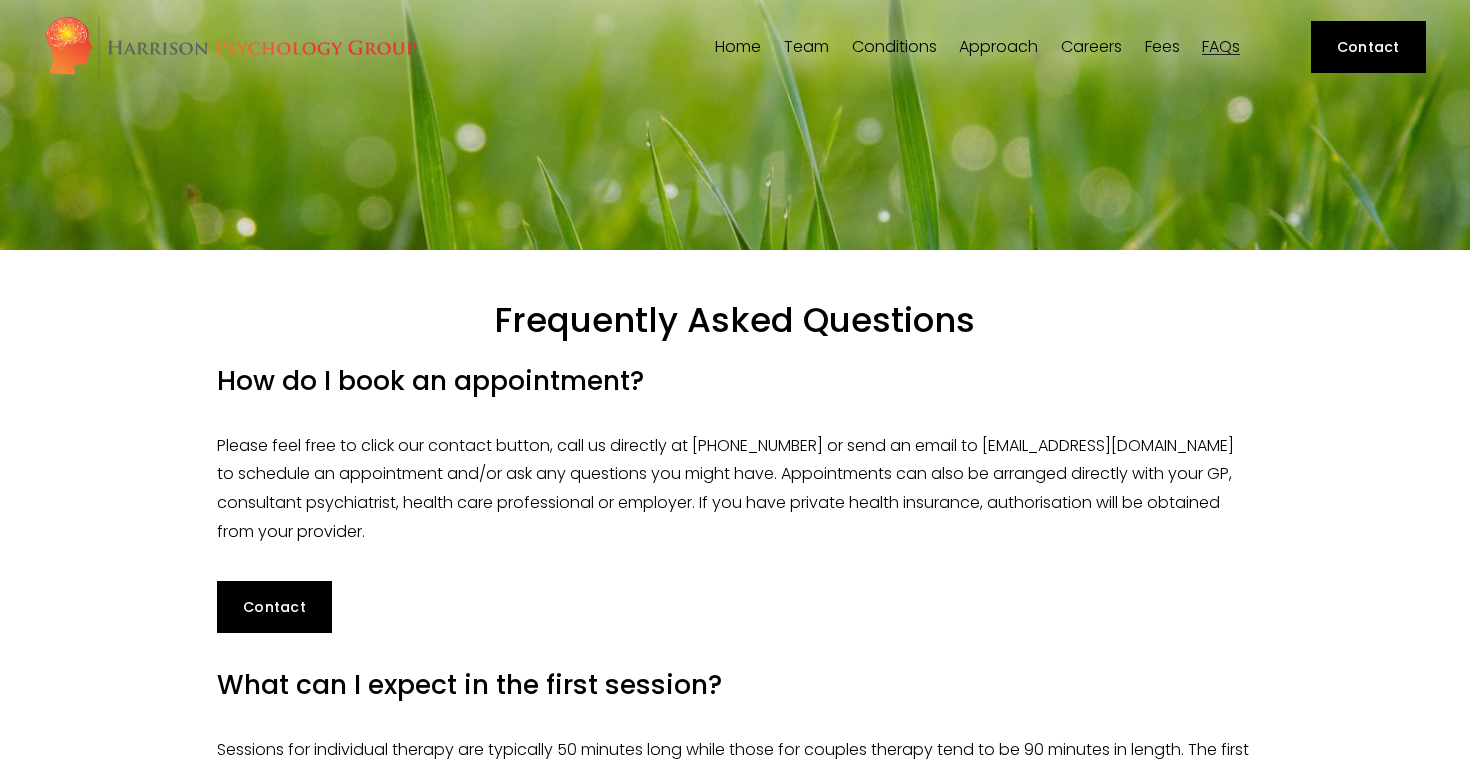 scroll, scrollTop: 0, scrollLeft: 0, axis: both 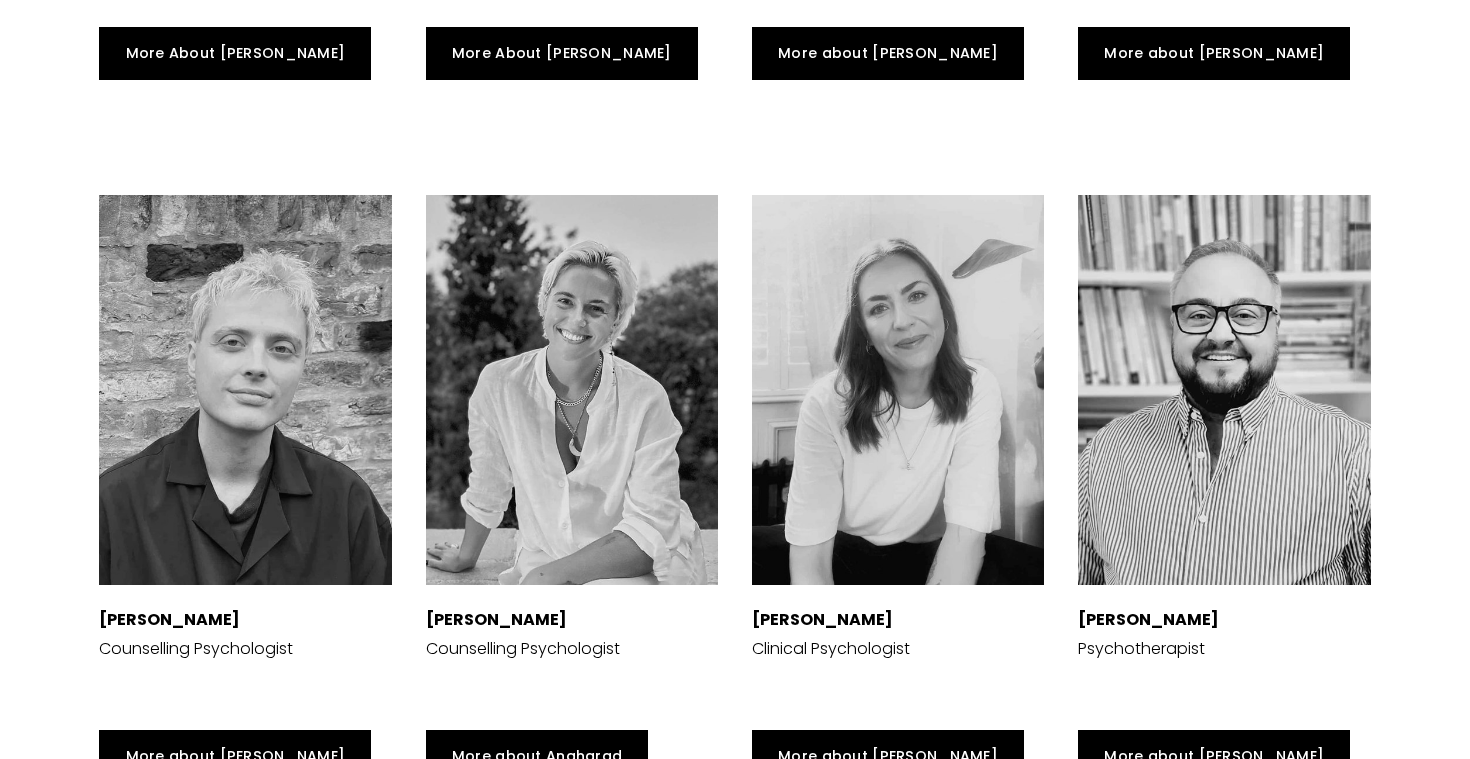 drag, startPoint x: 820, startPoint y: 544, endPoint x: 975, endPoint y: 538, distance: 155.11609 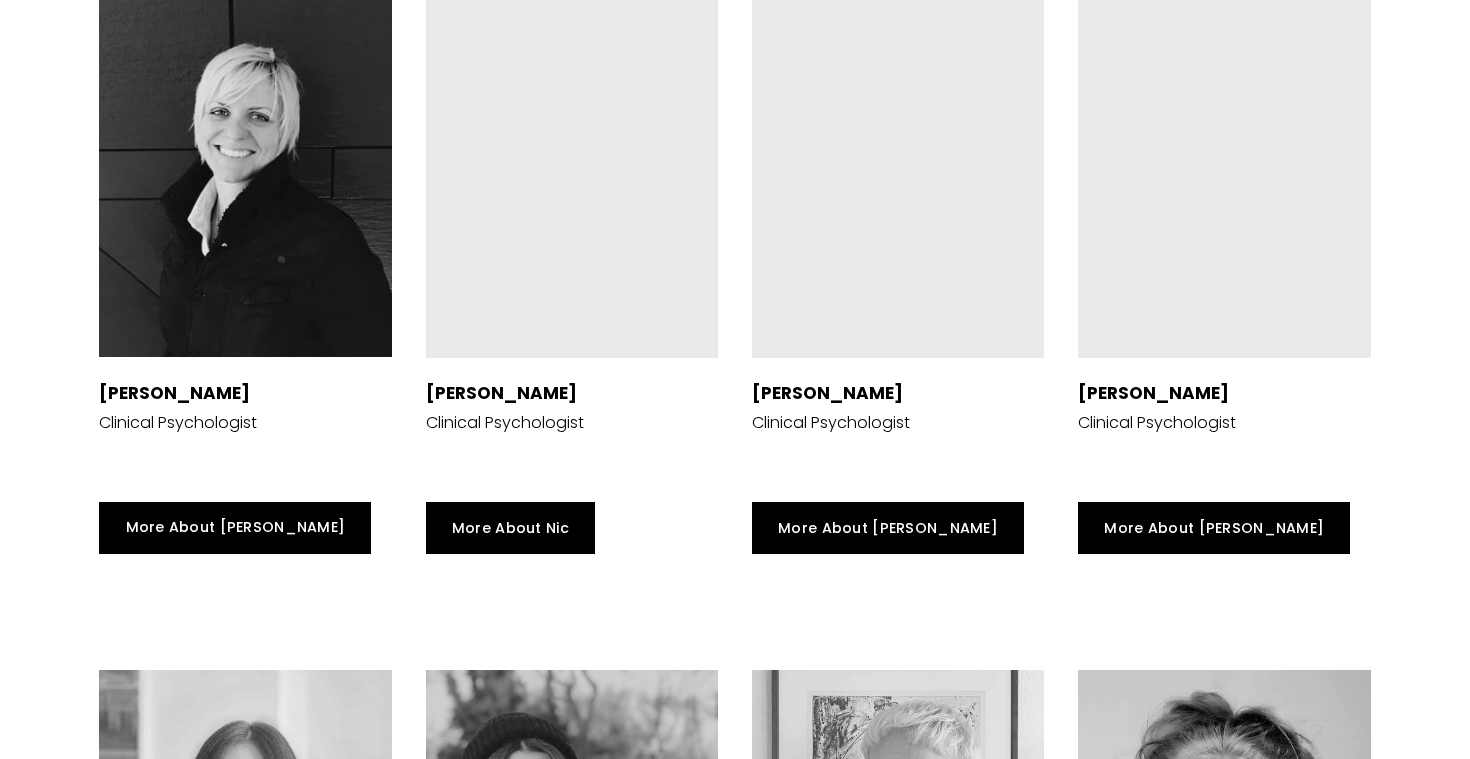 scroll, scrollTop: 3092, scrollLeft: 0, axis: vertical 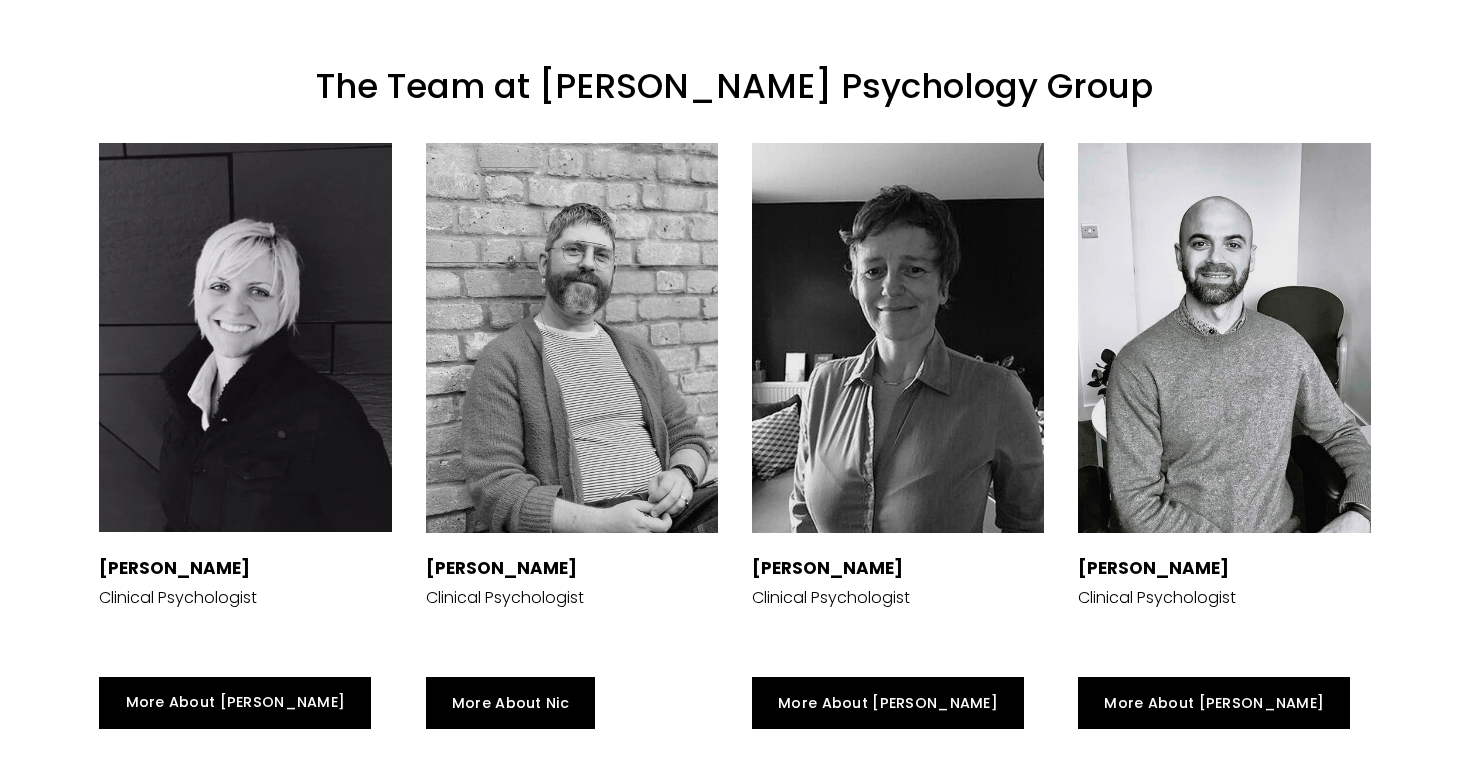 click on "[PERSON_NAME] Clinical Psychologist" at bounding box center (245, 598) 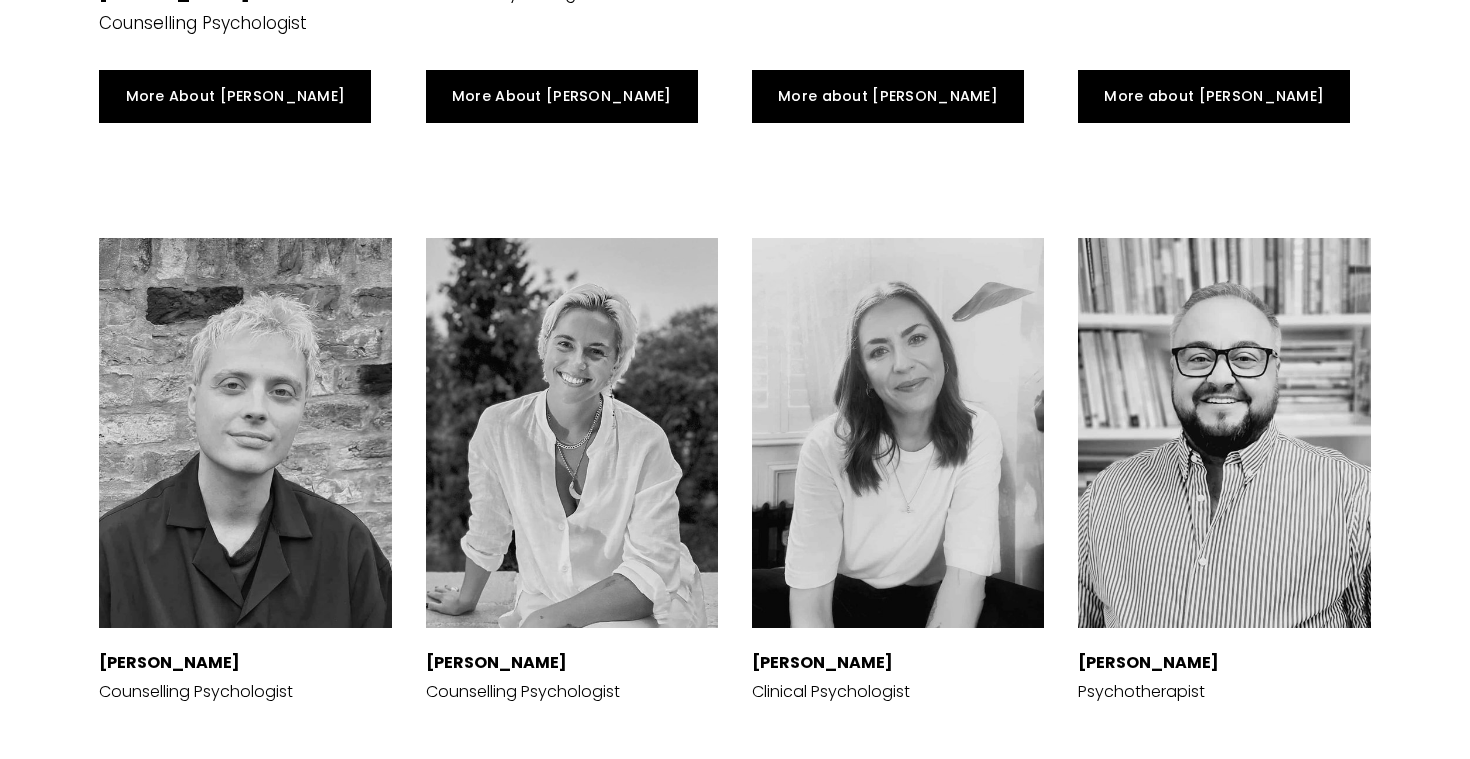 scroll, scrollTop: 4440, scrollLeft: 0, axis: vertical 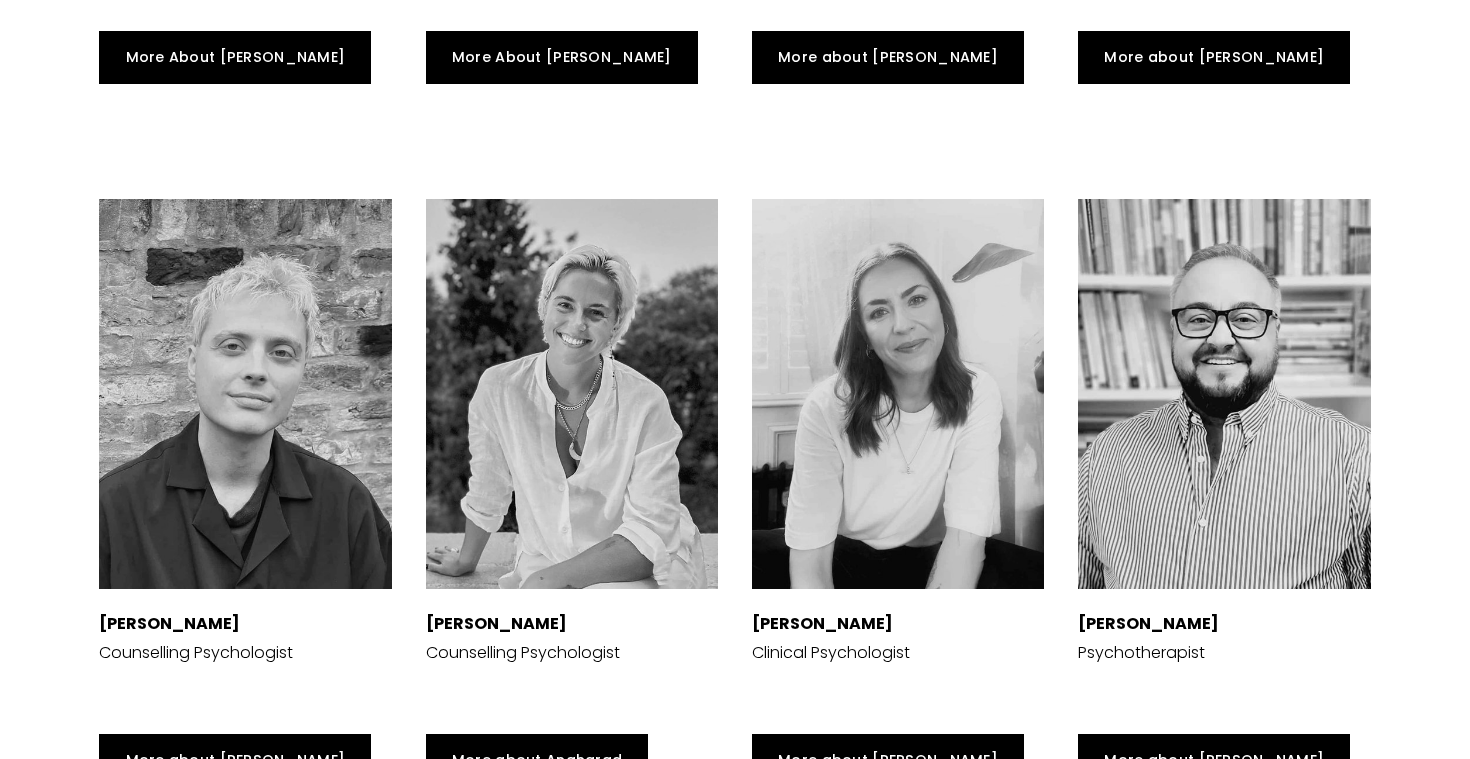 click on "[PERSON_NAME] Clinical Psychologist" at bounding box center (898, 655) 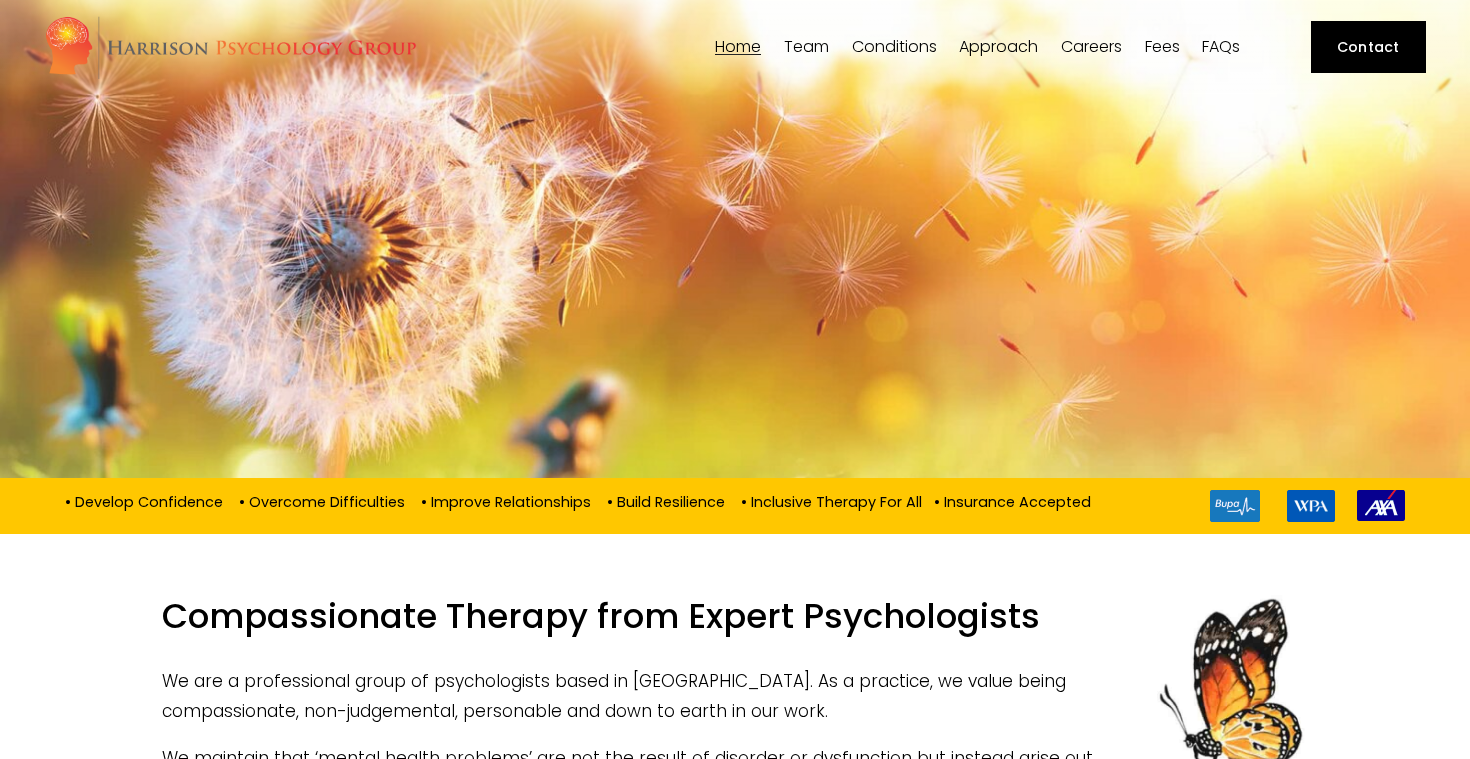 scroll, scrollTop: 0, scrollLeft: 0, axis: both 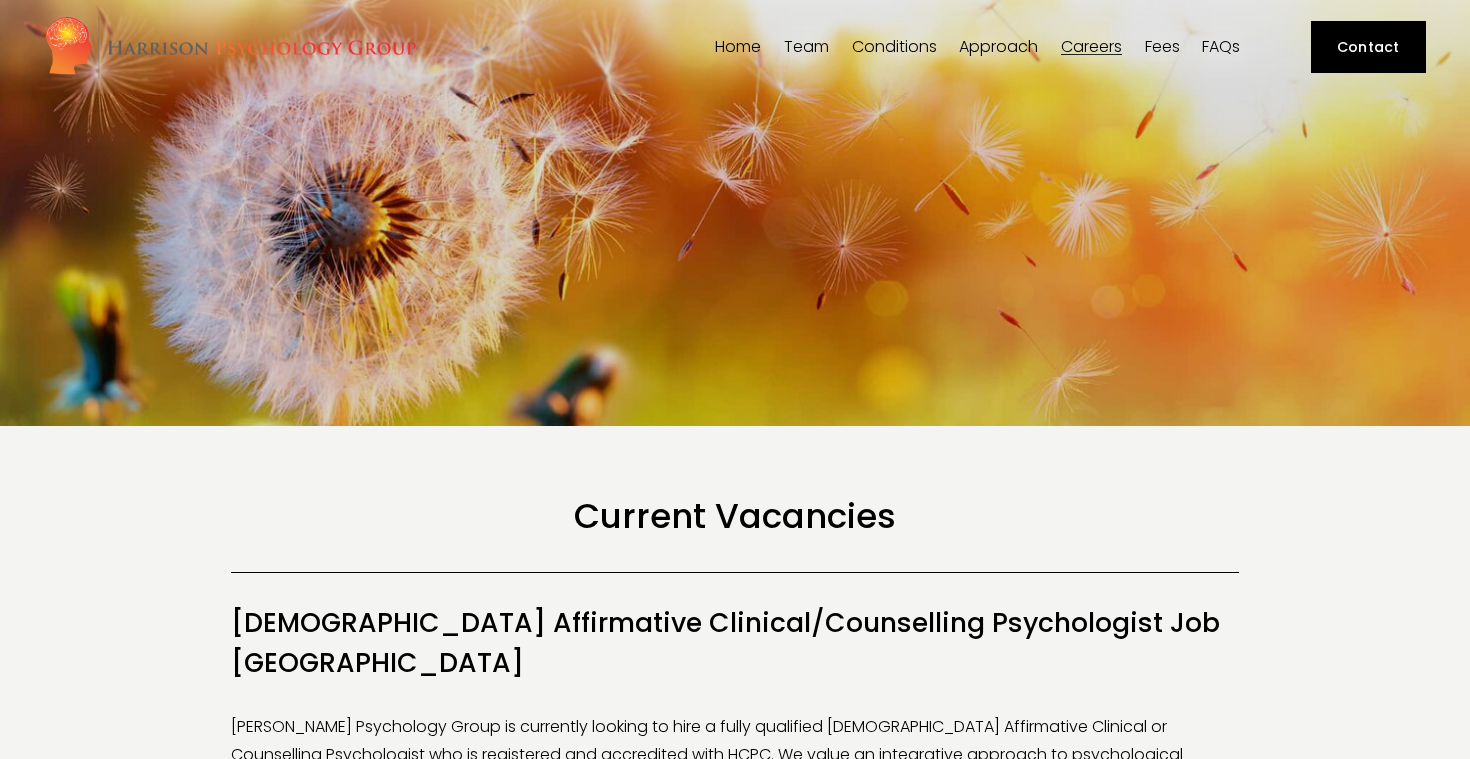 click on "Team" at bounding box center (806, 47) 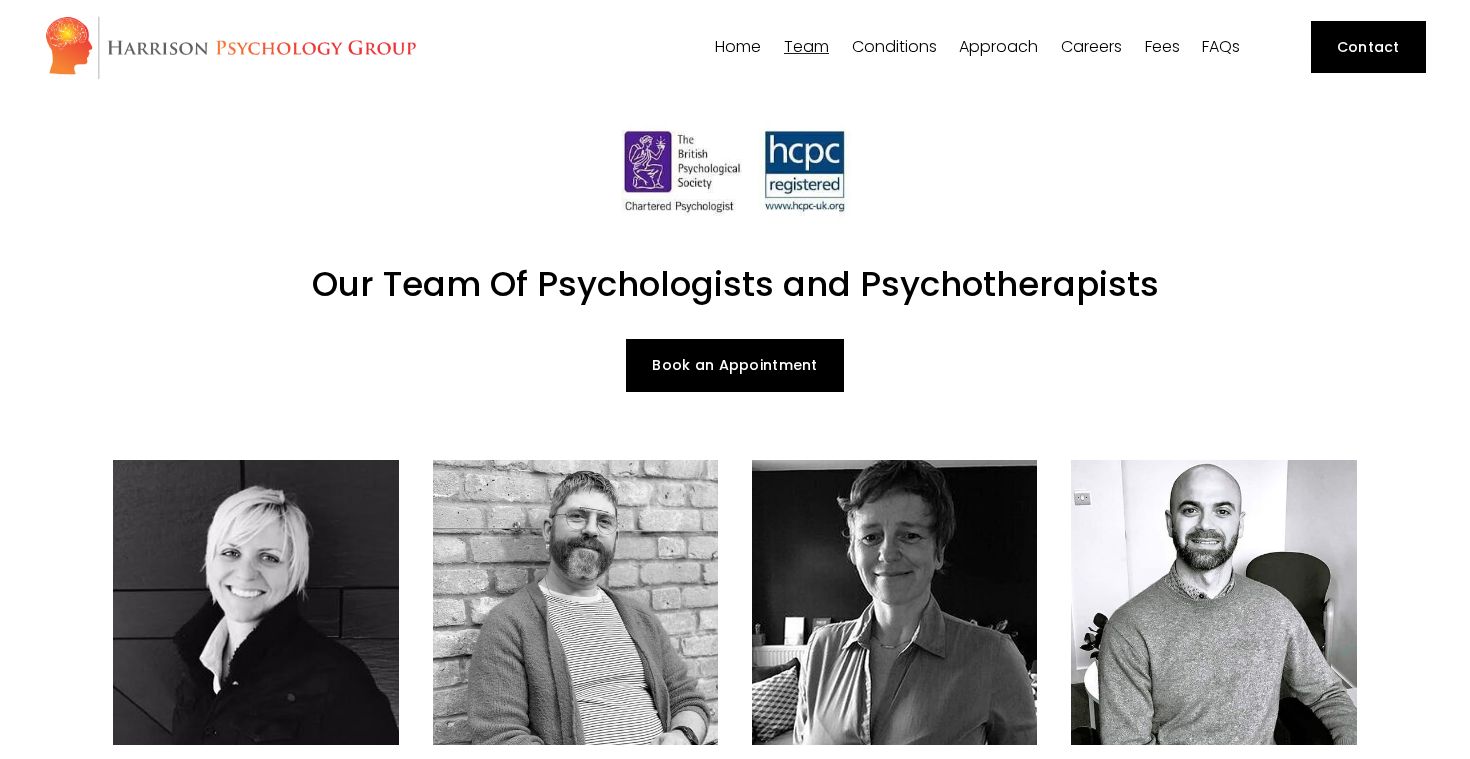 scroll, scrollTop: 0, scrollLeft: 0, axis: both 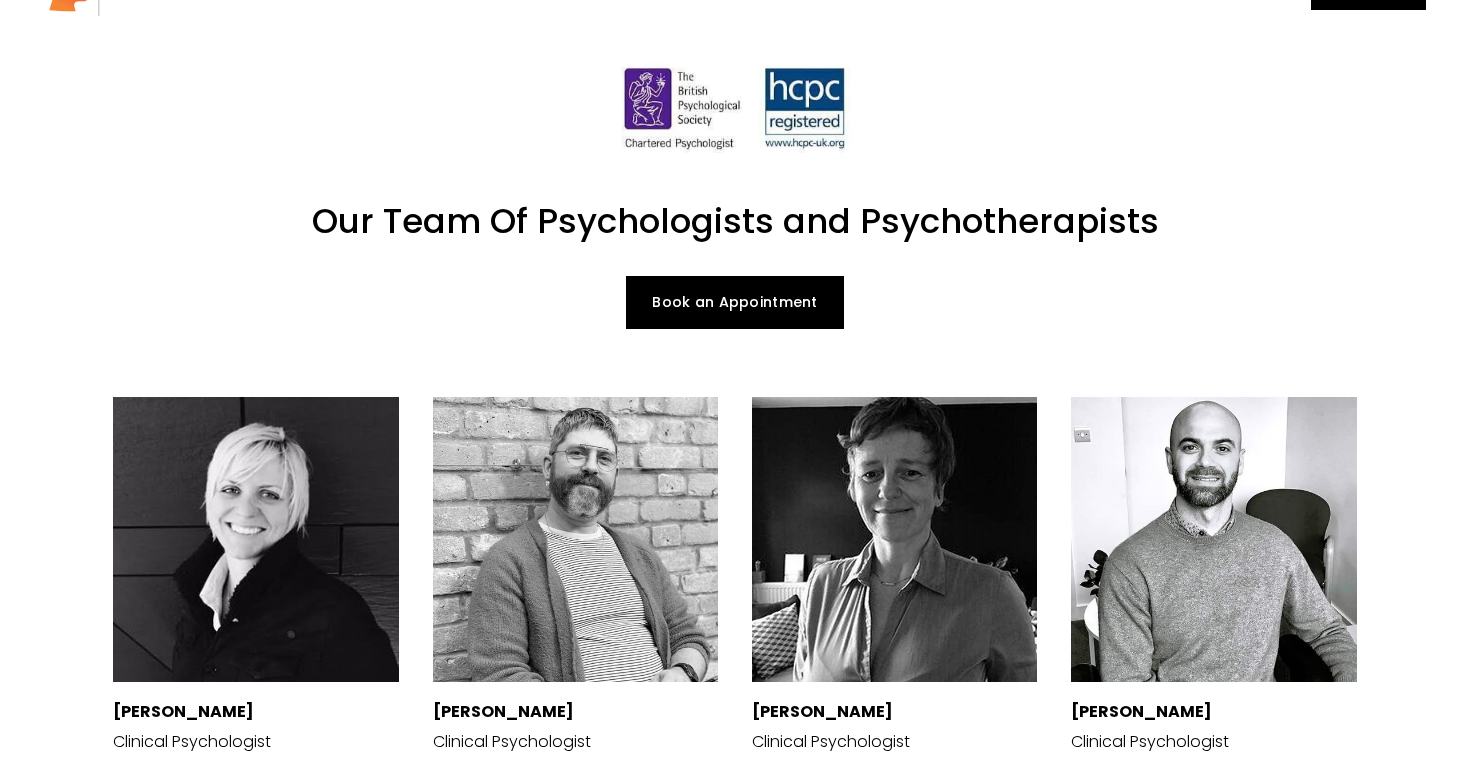 click at bounding box center (735, 123) 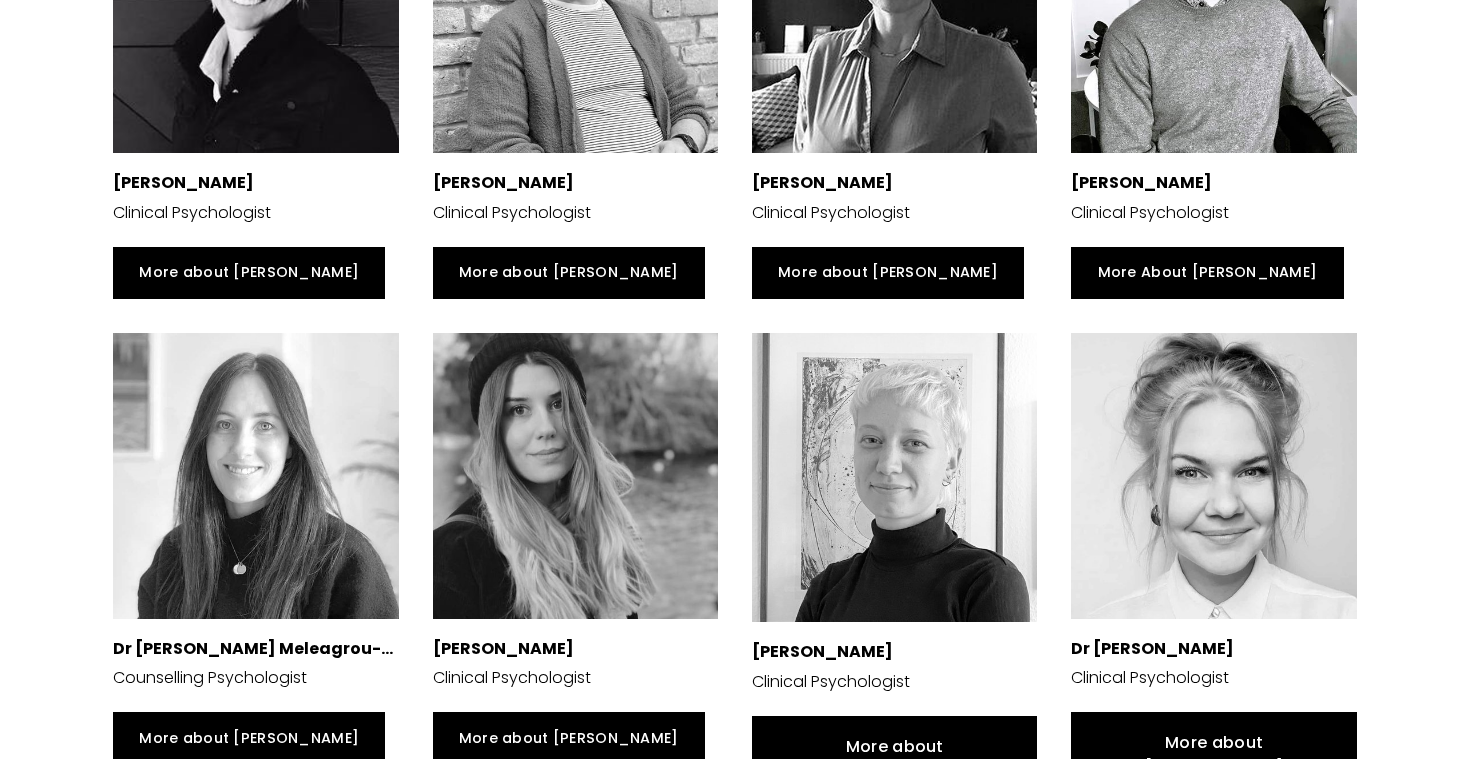 scroll, scrollTop: 596, scrollLeft: 0, axis: vertical 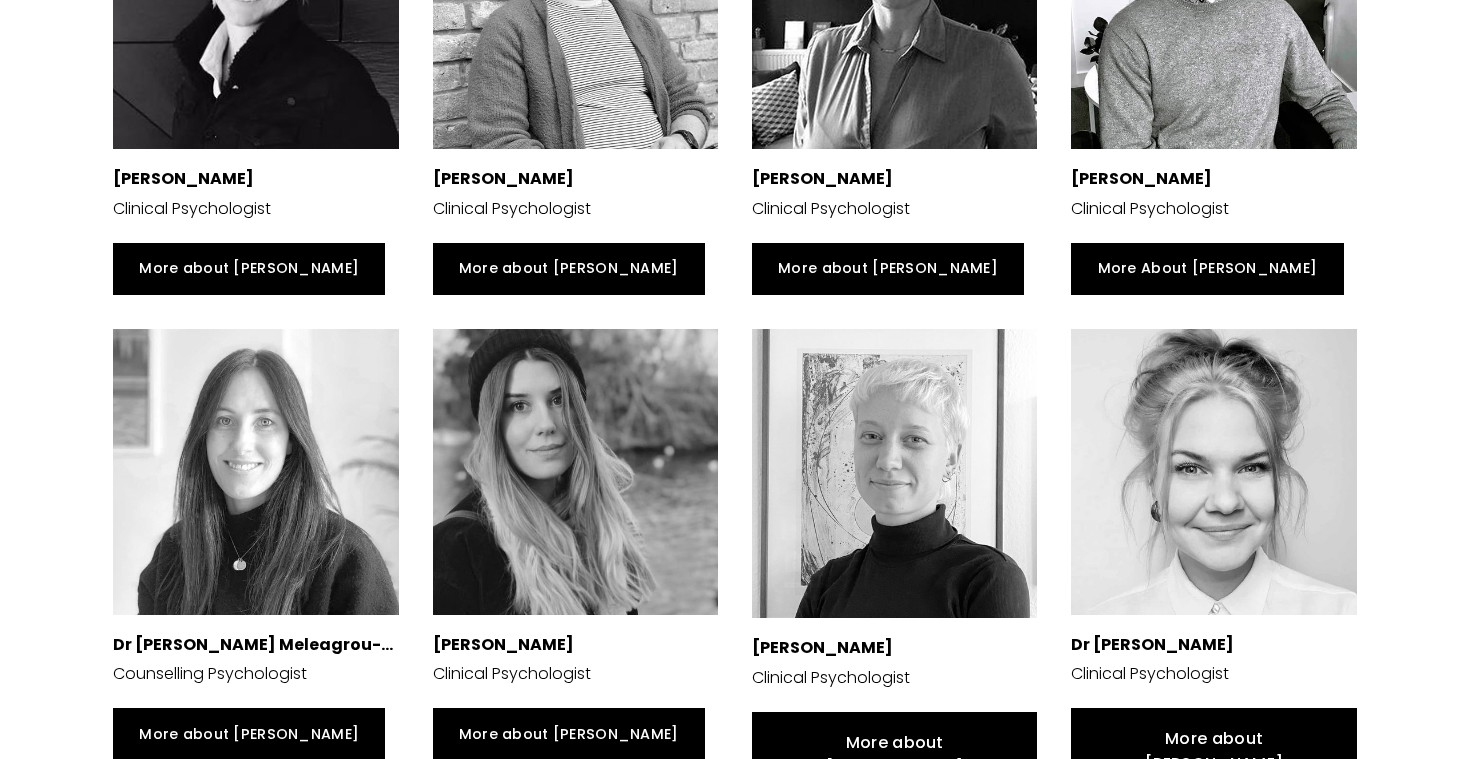 click on "More about Nicolas" at bounding box center (575, 269) 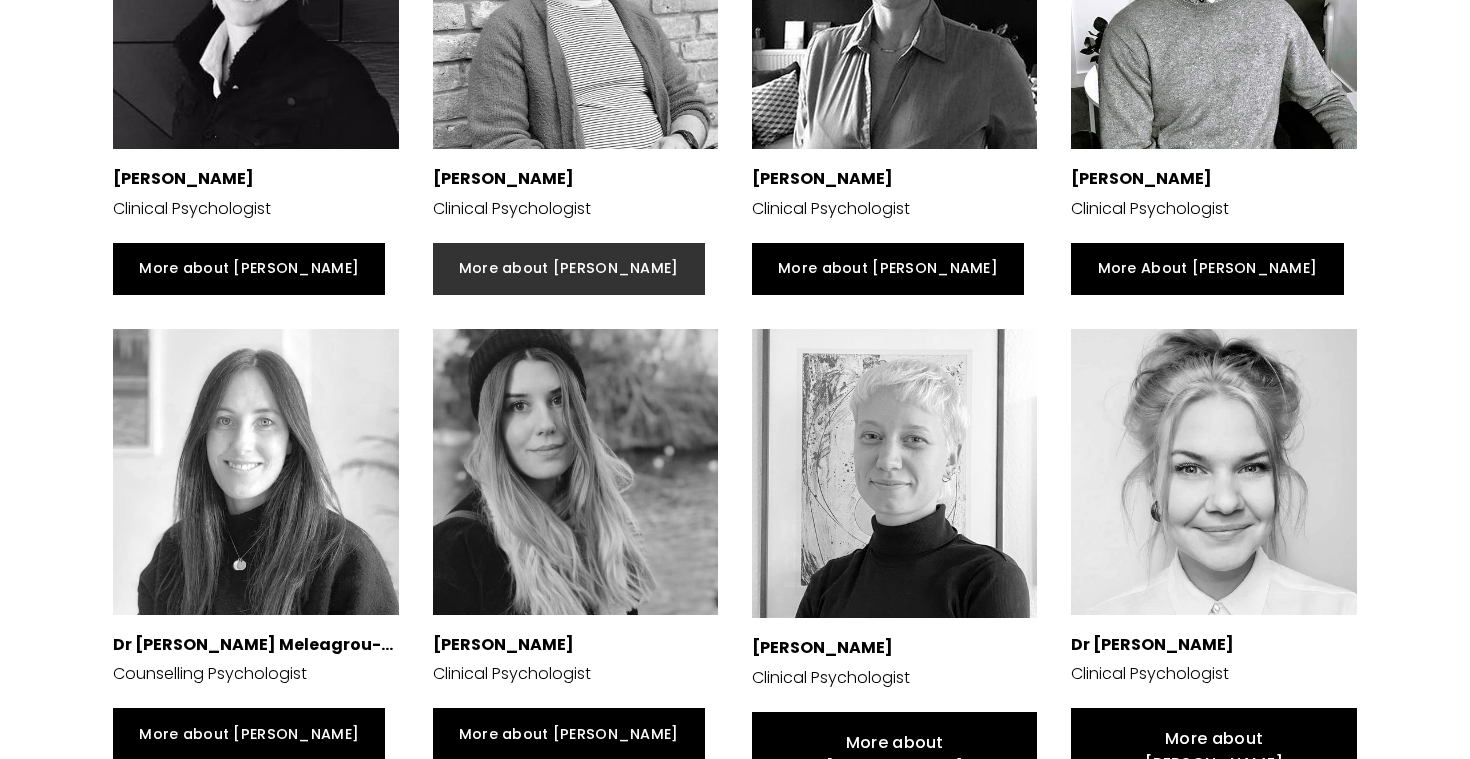 click on "More about Nicolas" at bounding box center (569, 269) 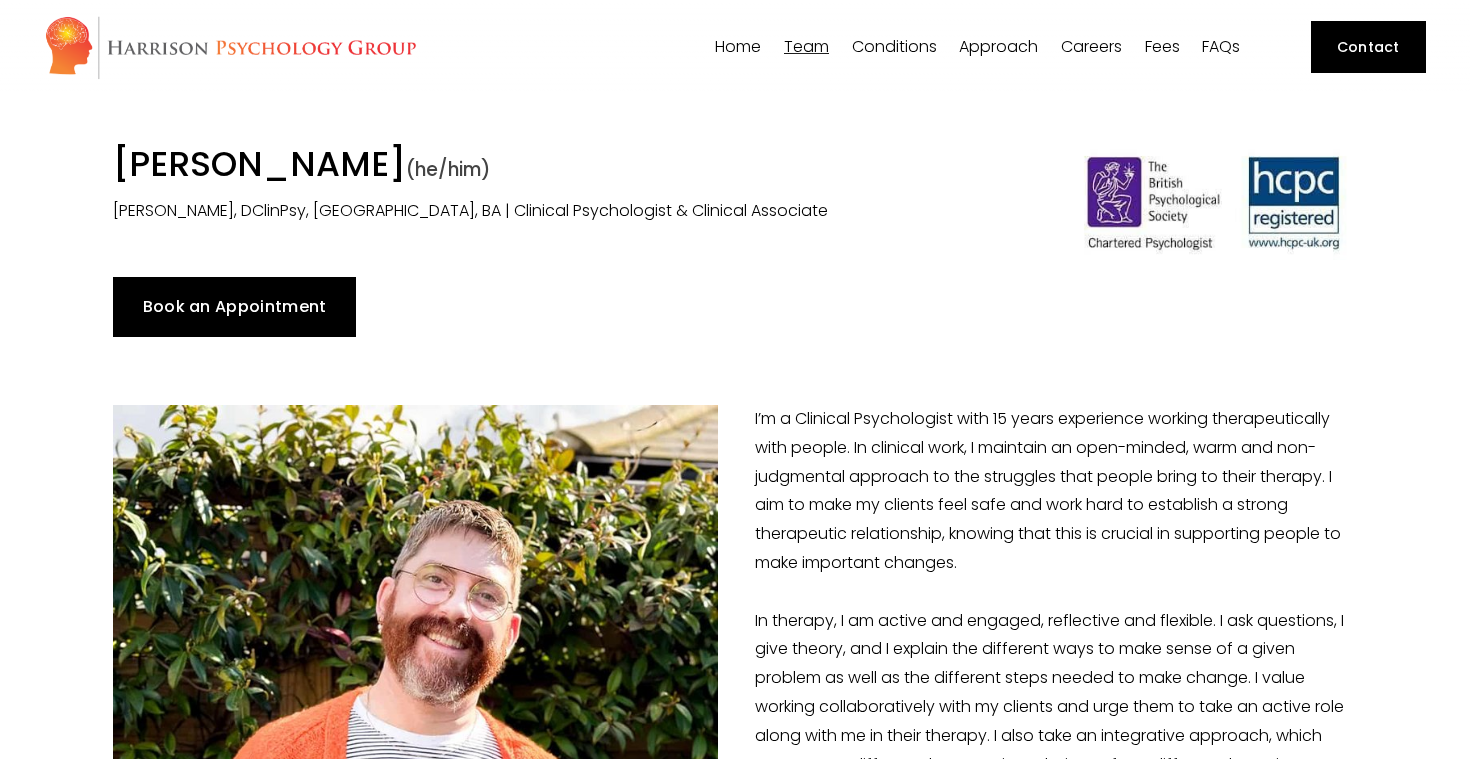 scroll, scrollTop: 0, scrollLeft: 0, axis: both 